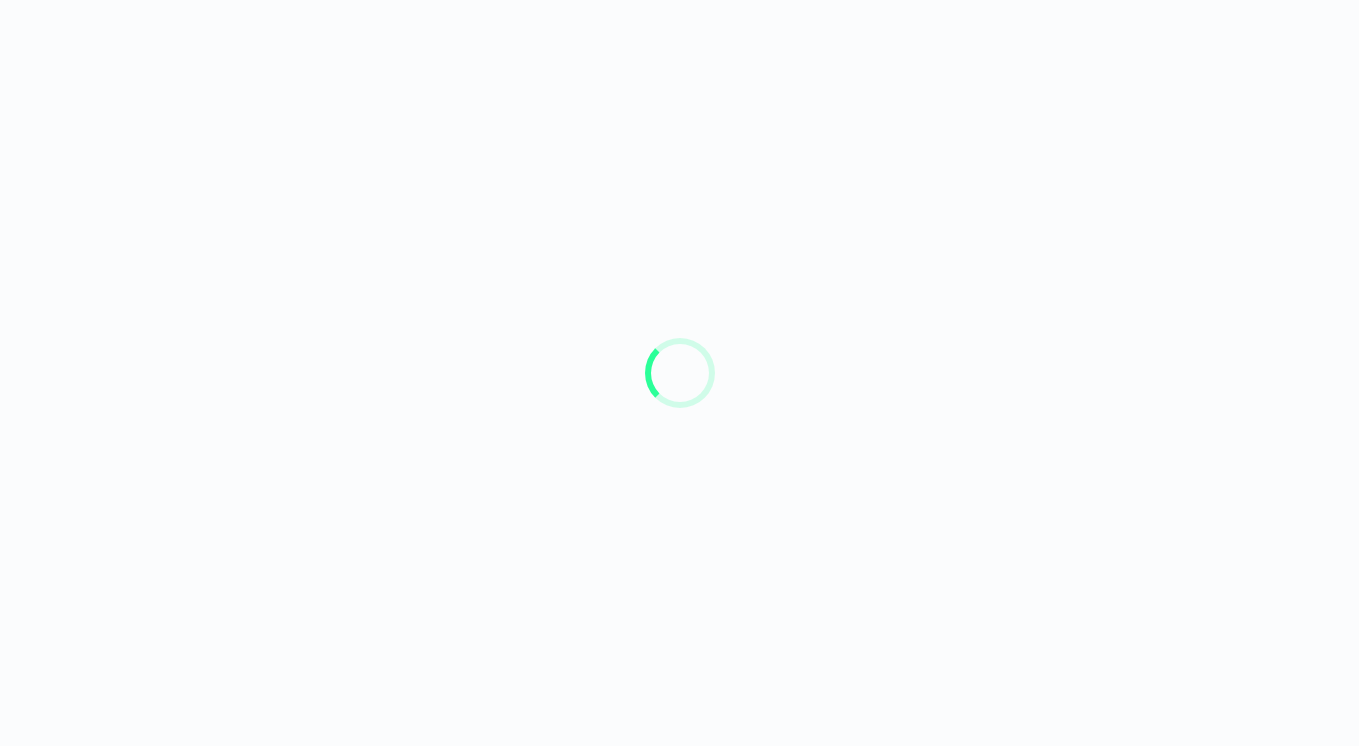 scroll, scrollTop: 0, scrollLeft: 0, axis: both 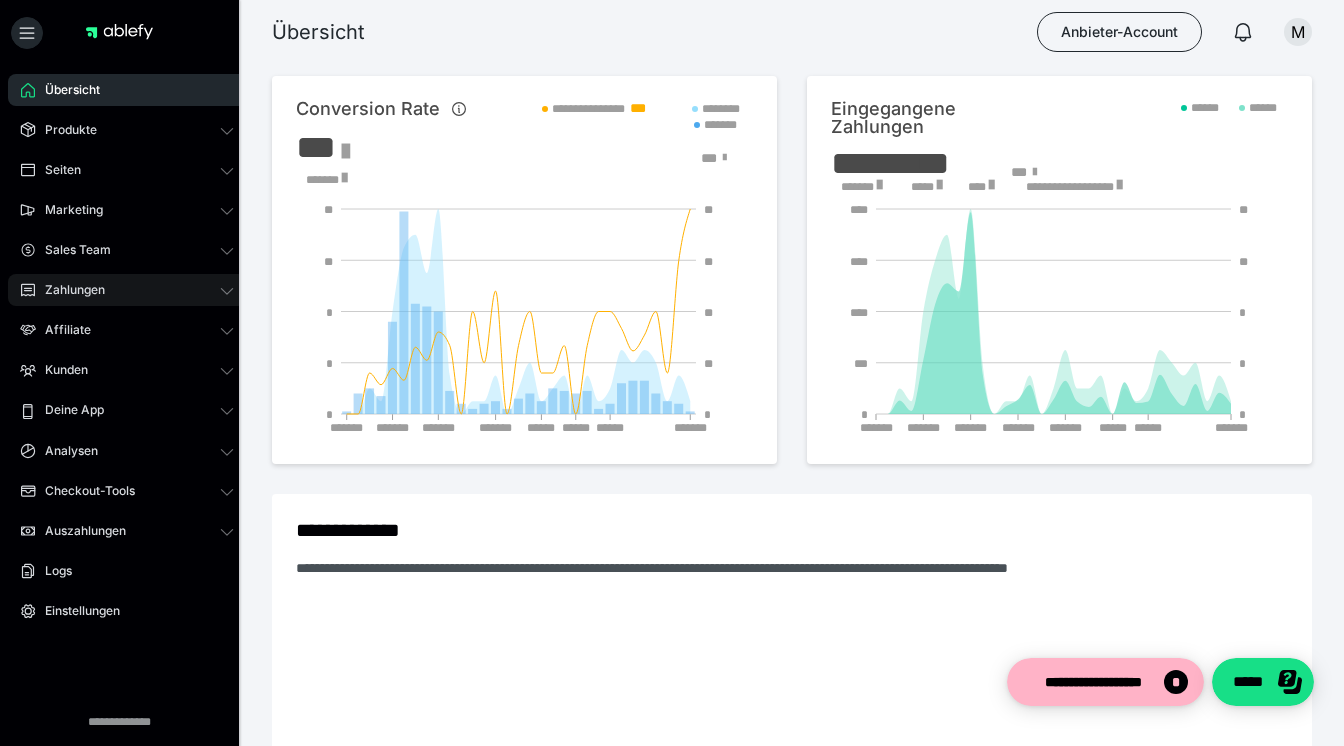 click on "Zahlungen" at bounding box center (68, 290) 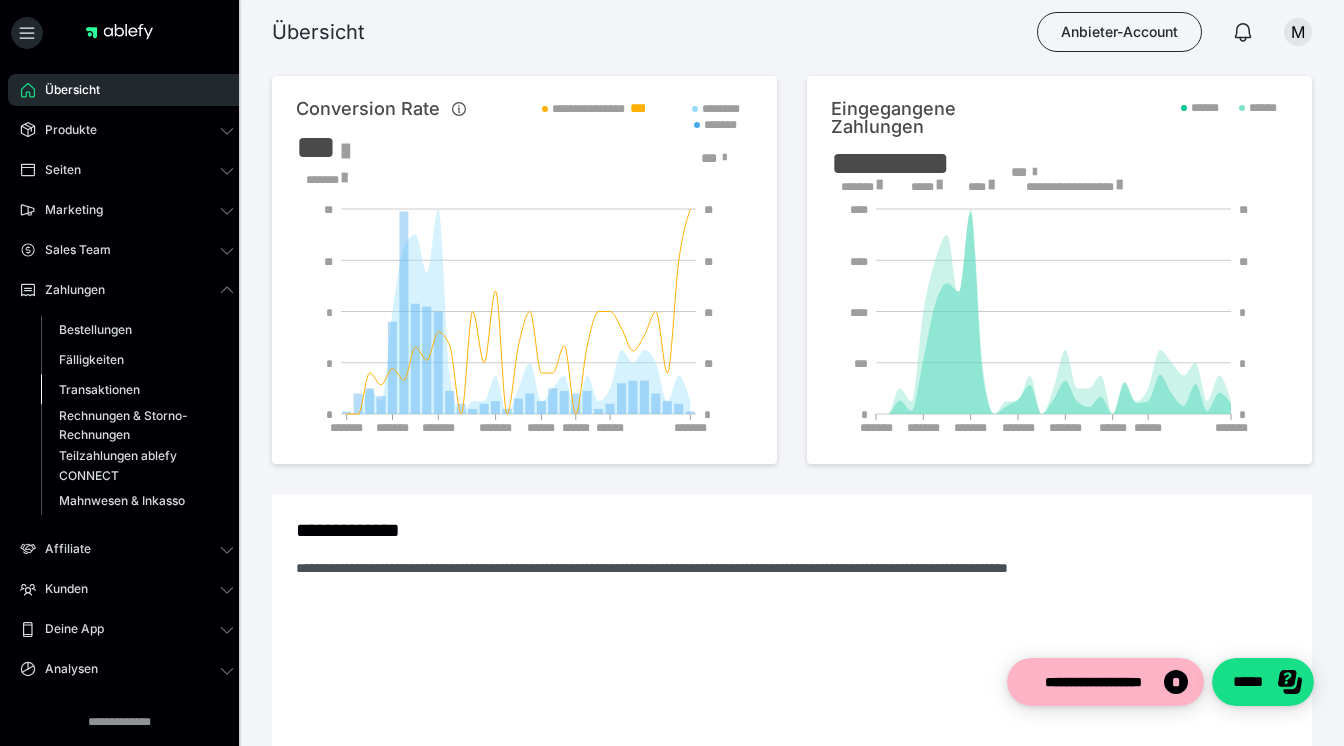 click on "Transaktionen" at bounding box center (99, 389) 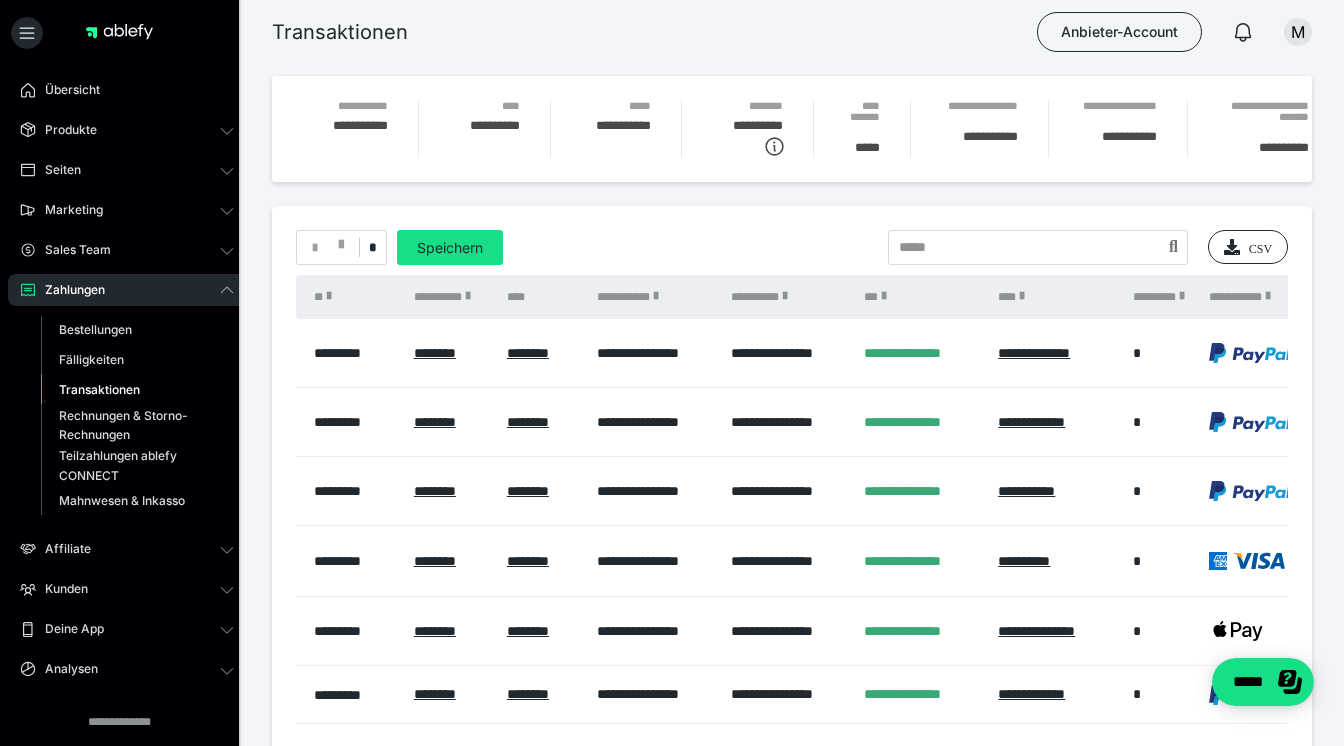 click on "**********" at bounding box center [788, 422] 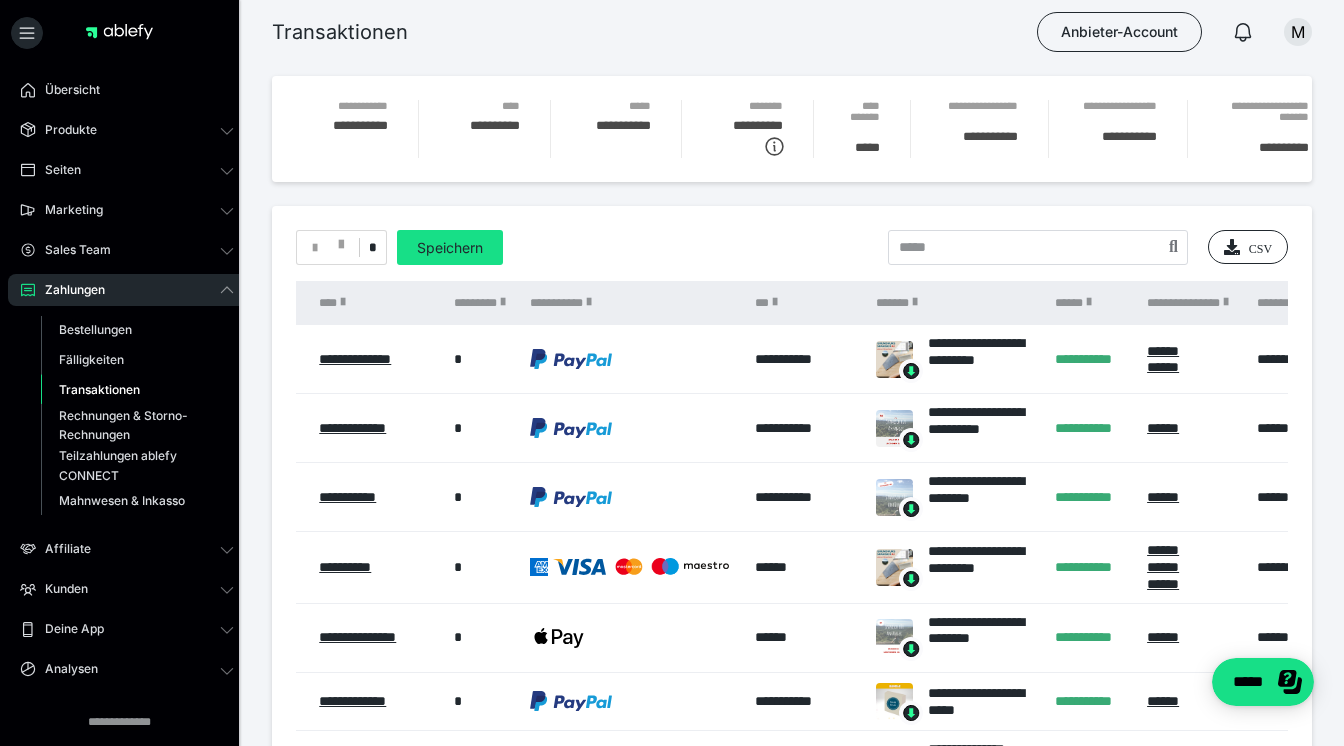 scroll, scrollTop: 0, scrollLeft: 713, axis: horizontal 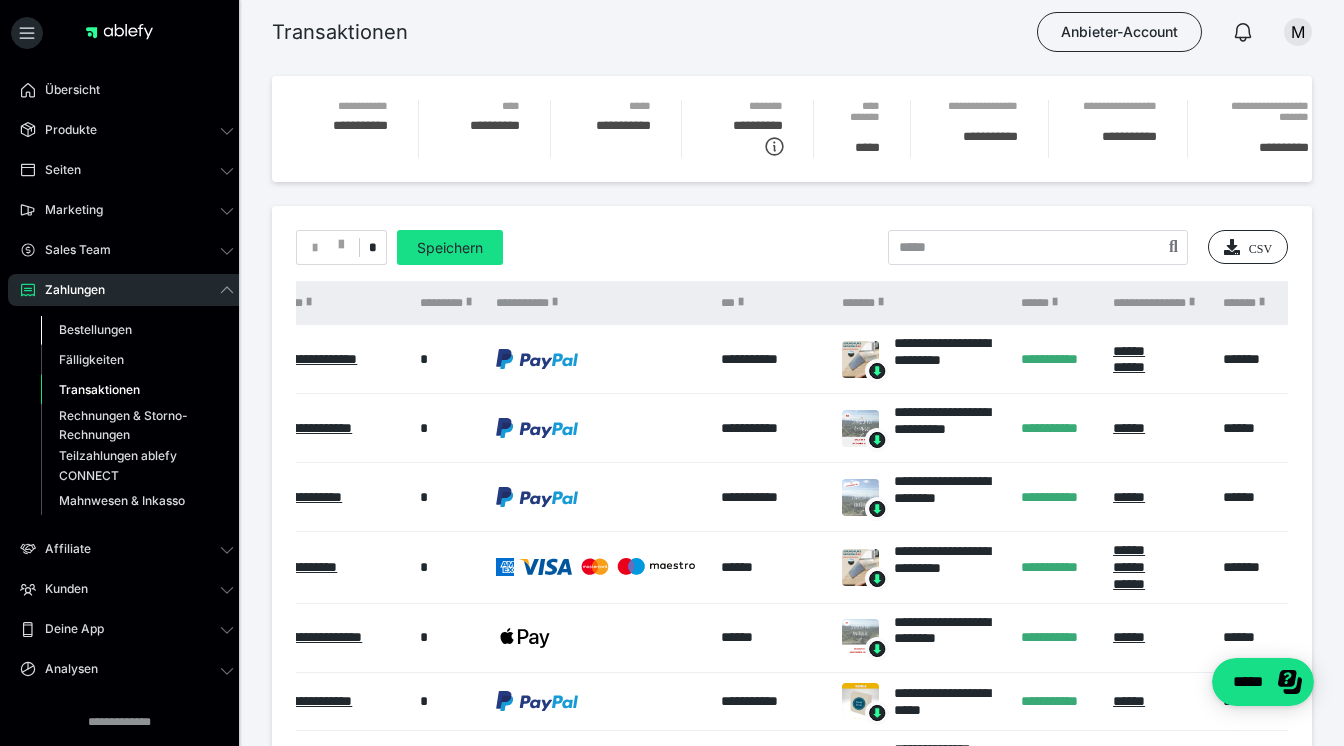click on "Bestellungen" at bounding box center [95, 329] 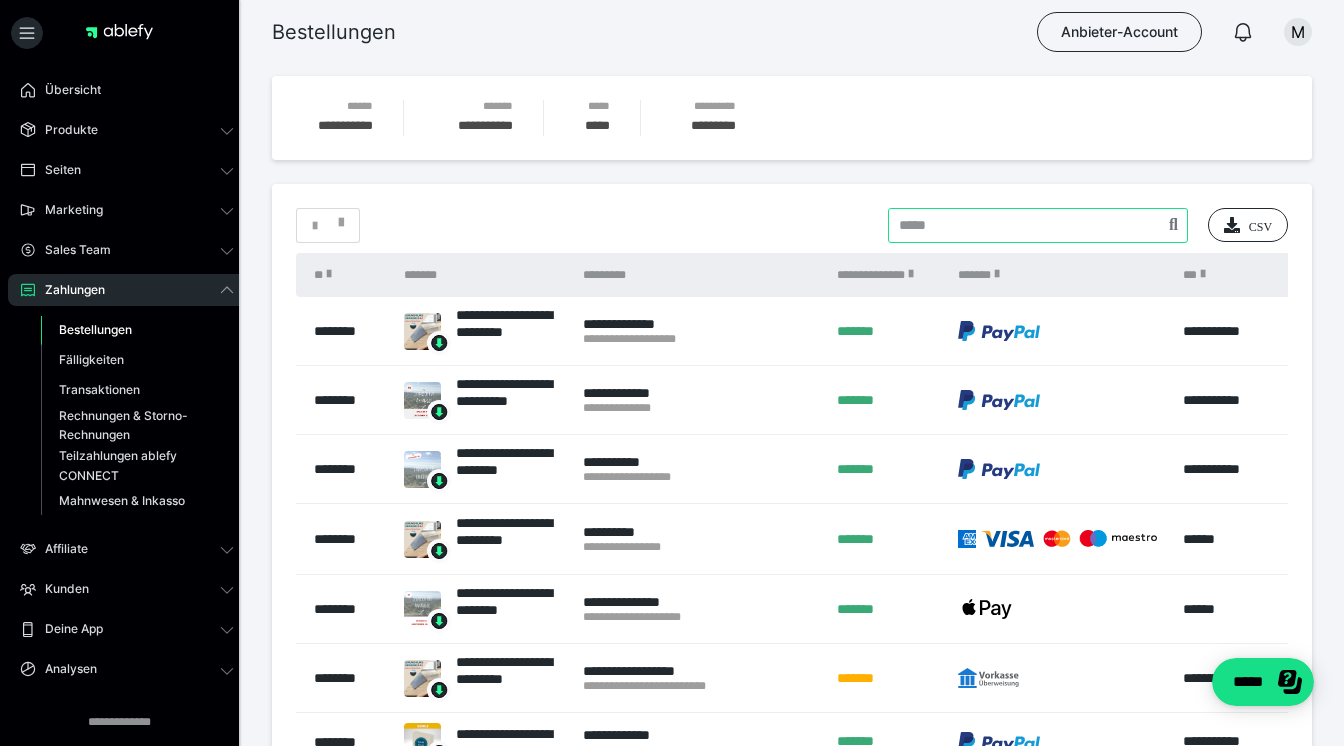 click at bounding box center (1038, 225) 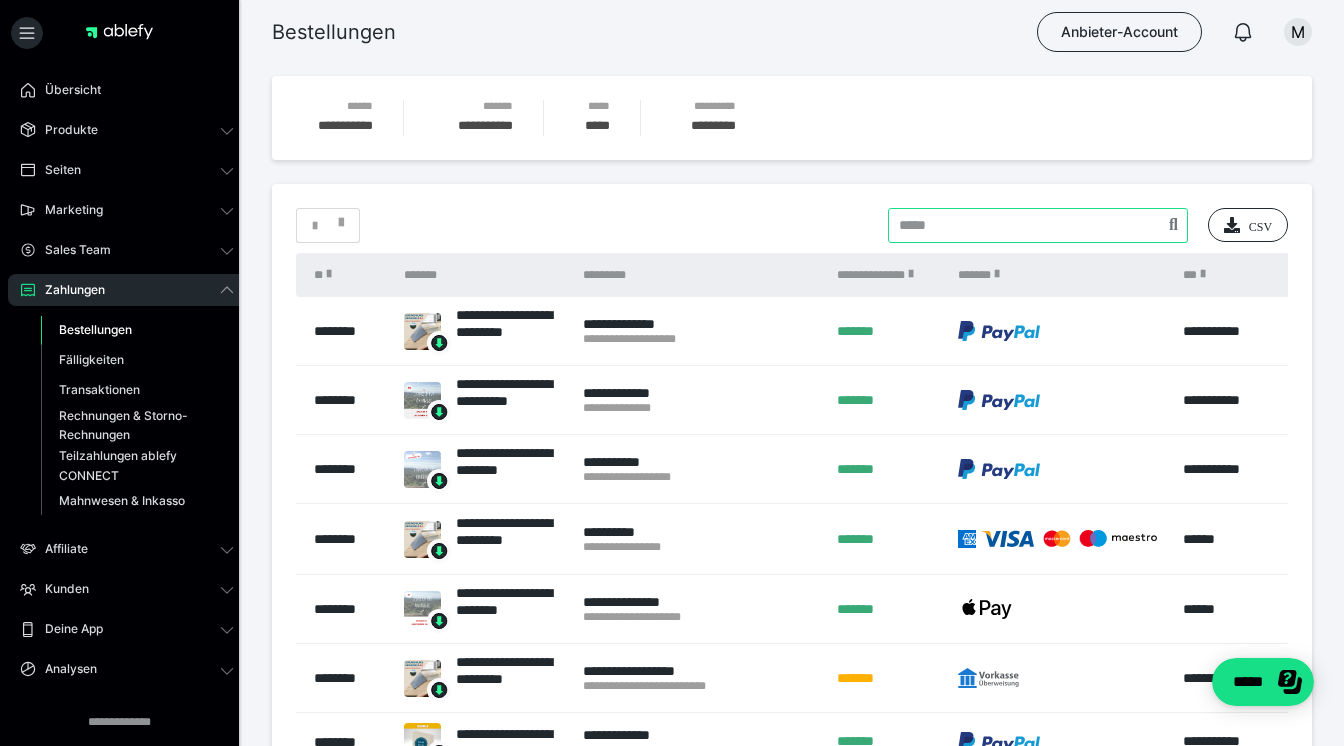 paste on "**********" 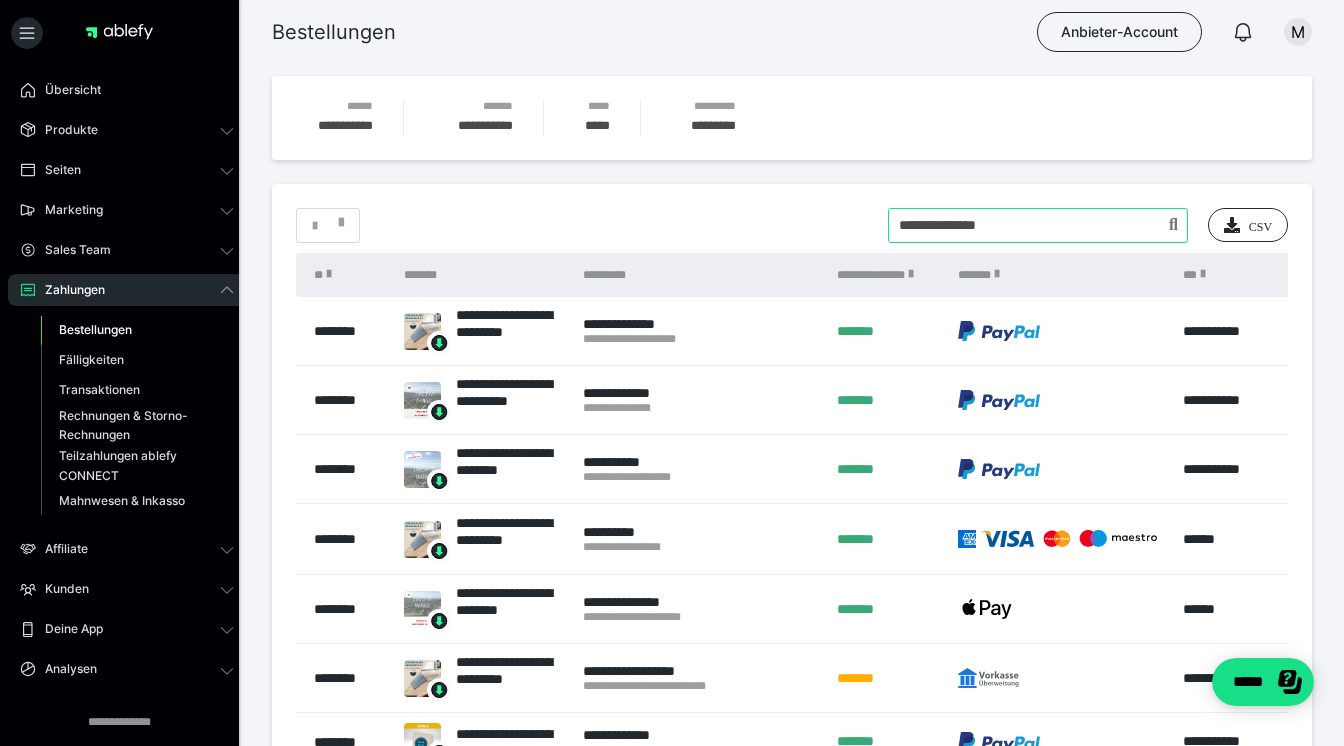type on "**********" 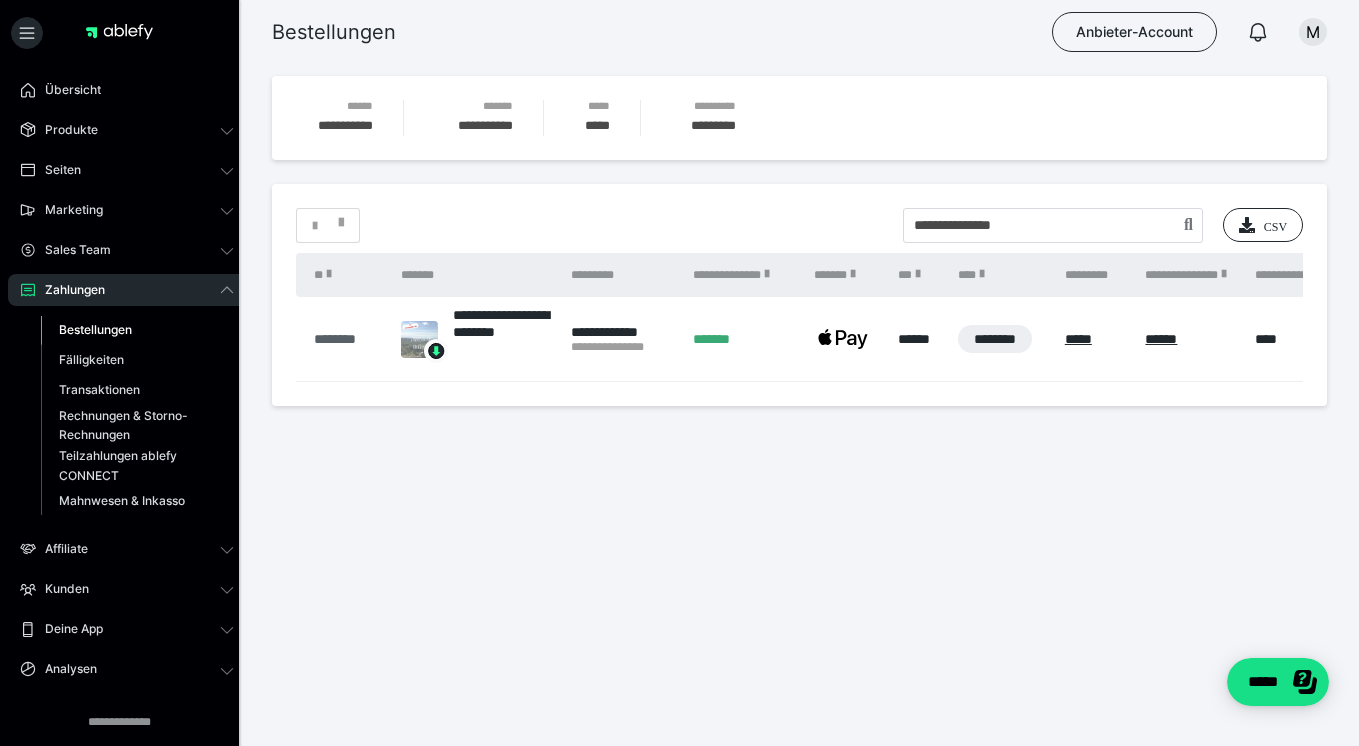 click on "********" at bounding box center [347, 339] 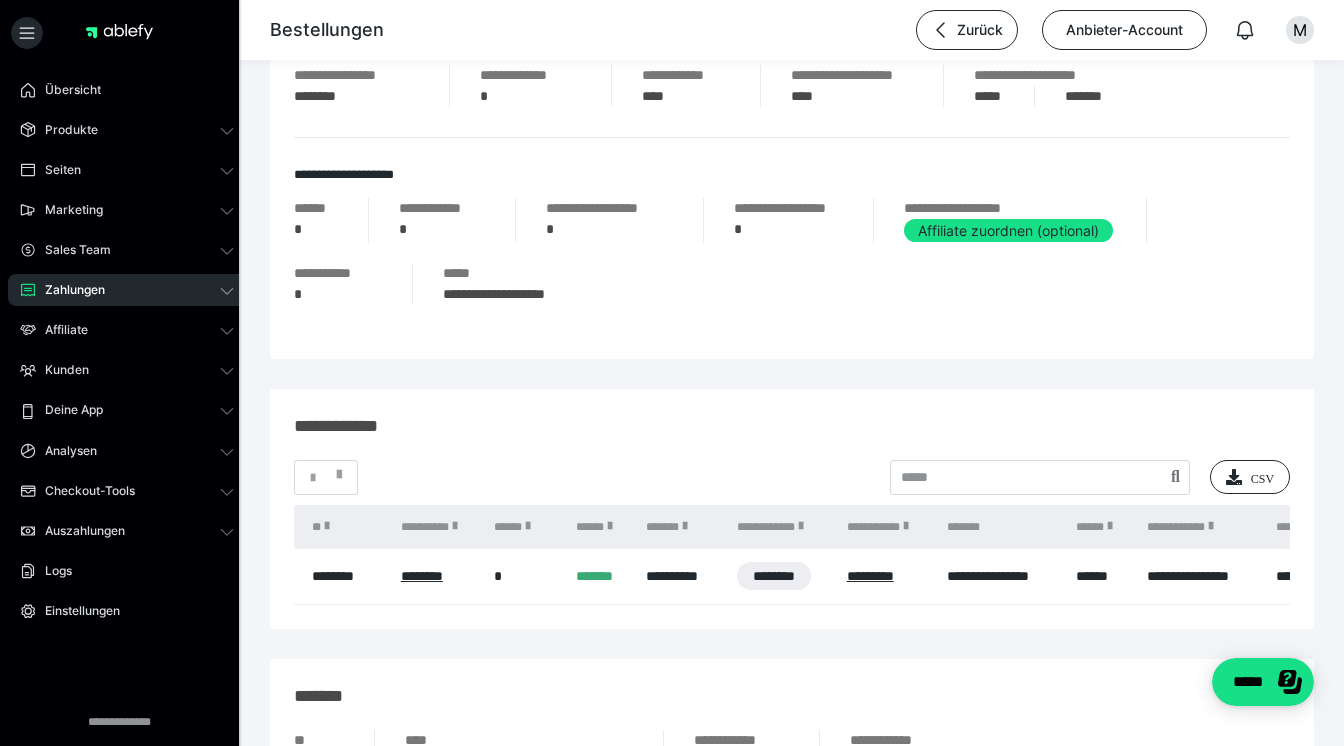 scroll, scrollTop: 978, scrollLeft: 0, axis: vertical 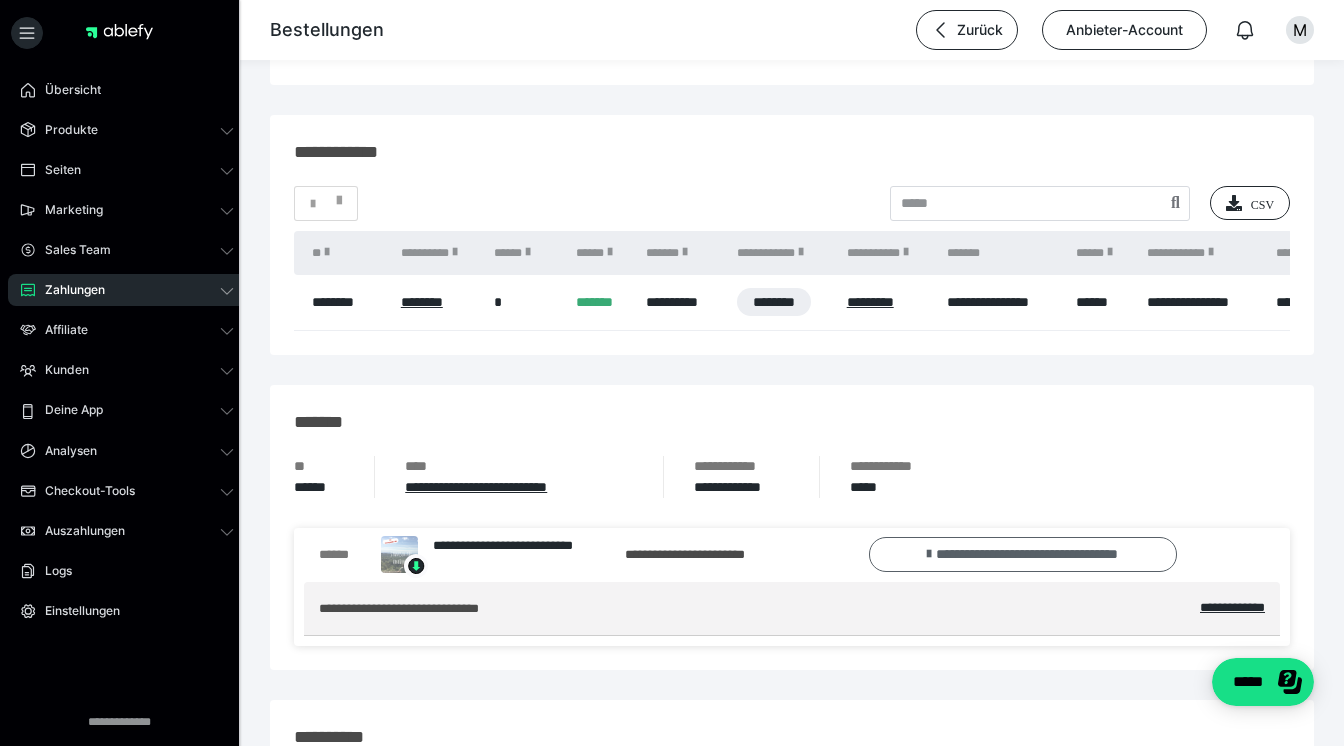 click on "**********" at bounding box center (1023, 554) 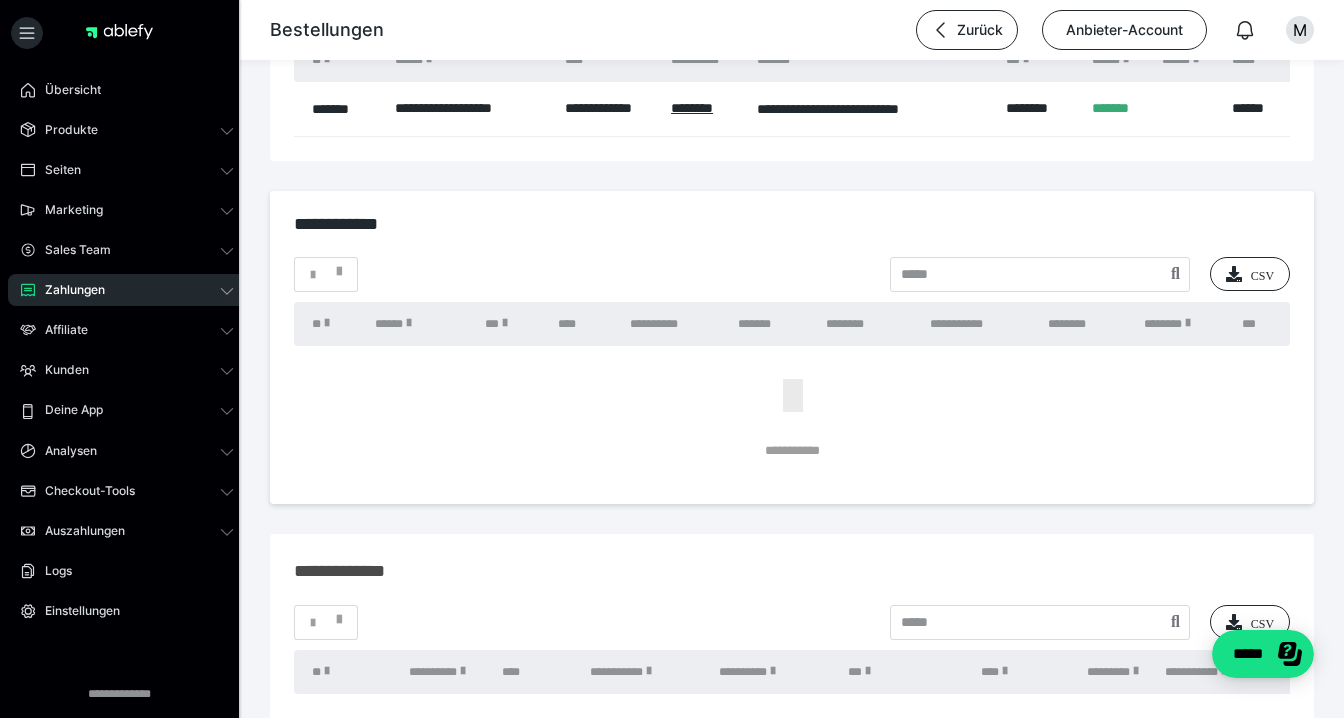 scroll, scrollTop: 1898, scrollLeft: 0, axis: vertical 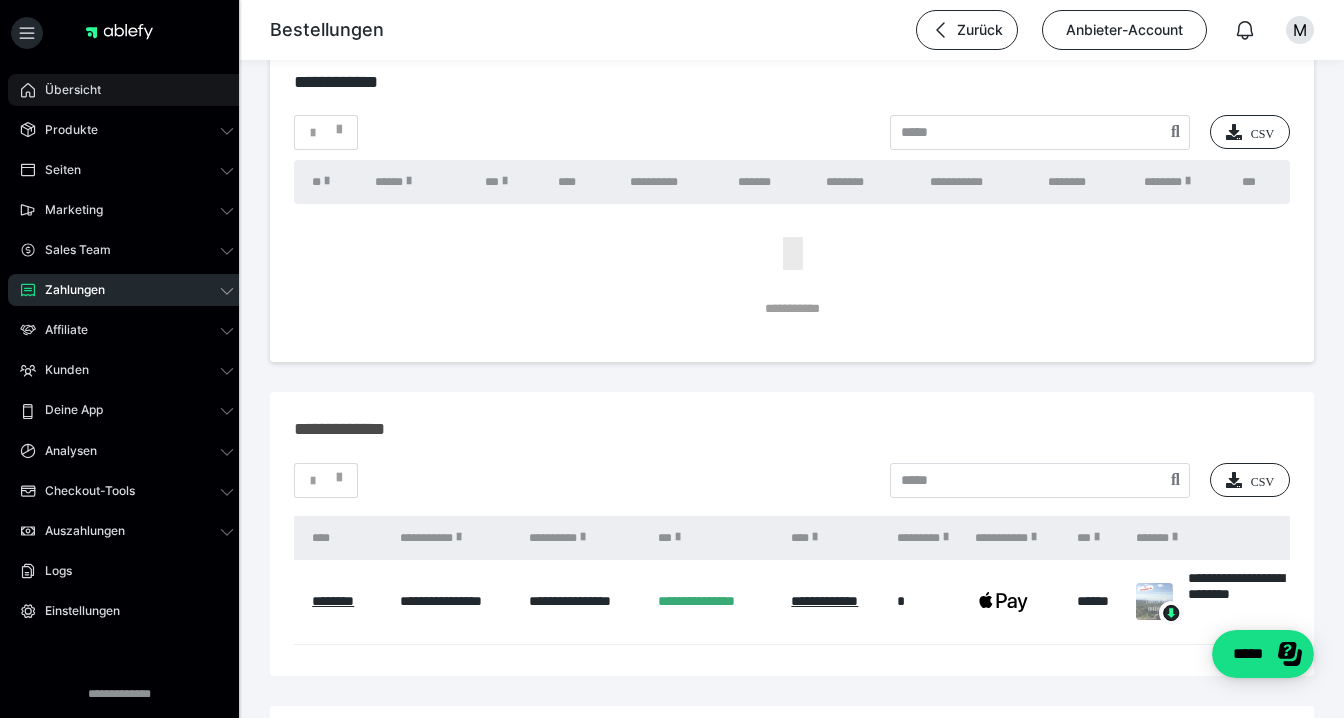 click on "Übersicht" at bounding box center [66, 90] 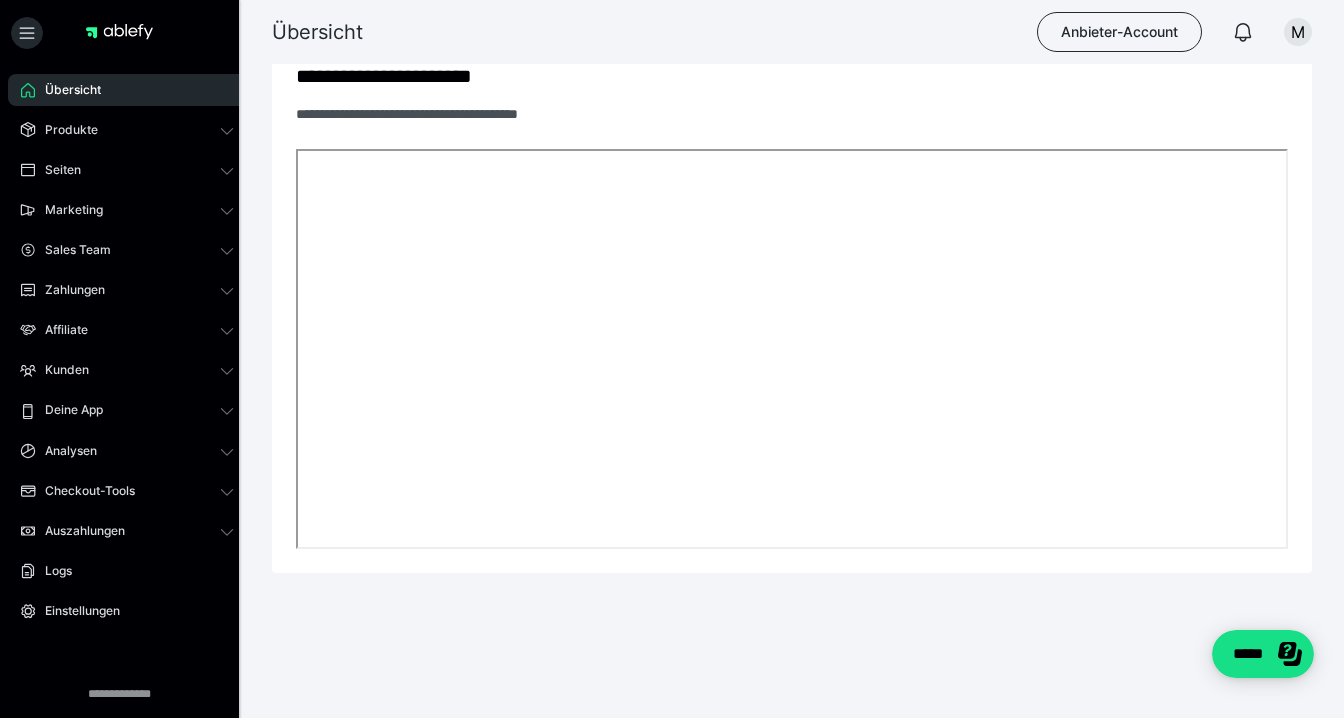 scroll, scrollTop: 597, scrollLeft: 0, axis: vertical 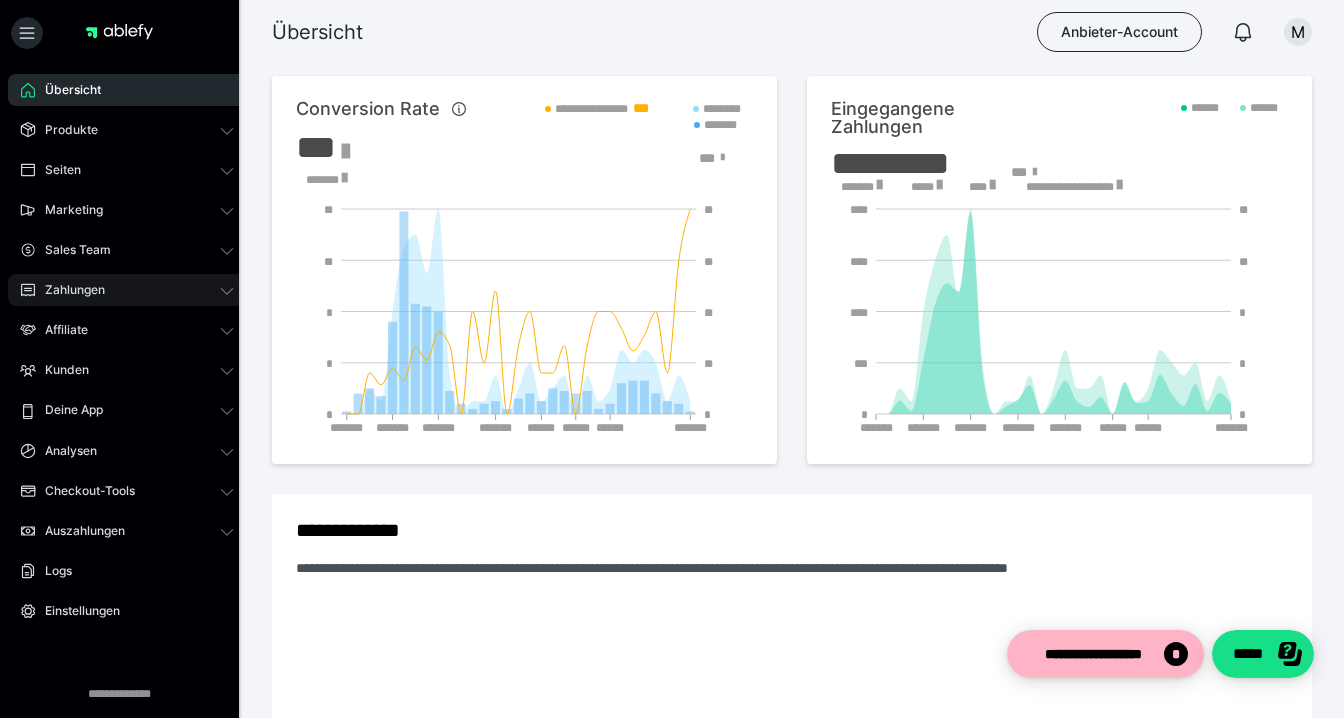 click on "Zahlungen" at bounding box center (127, 290) 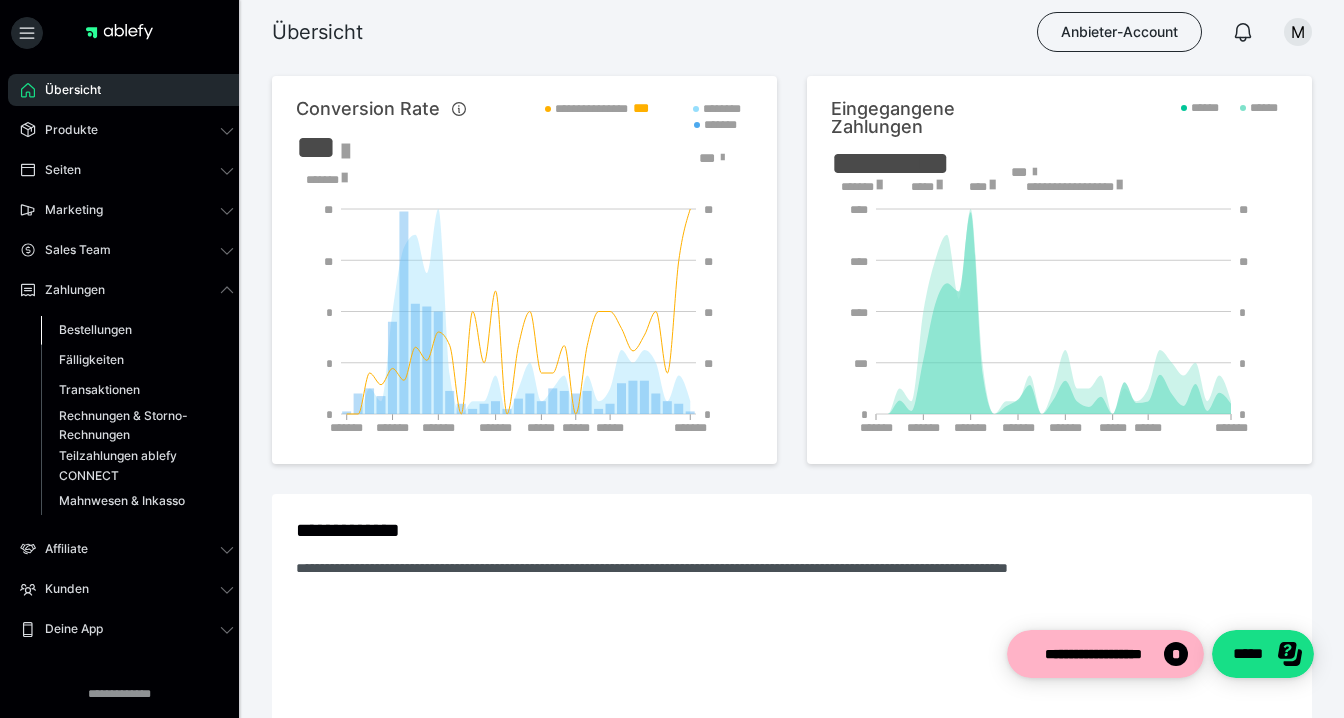 click on "Bestellungen" at bounding box center [95, 329] 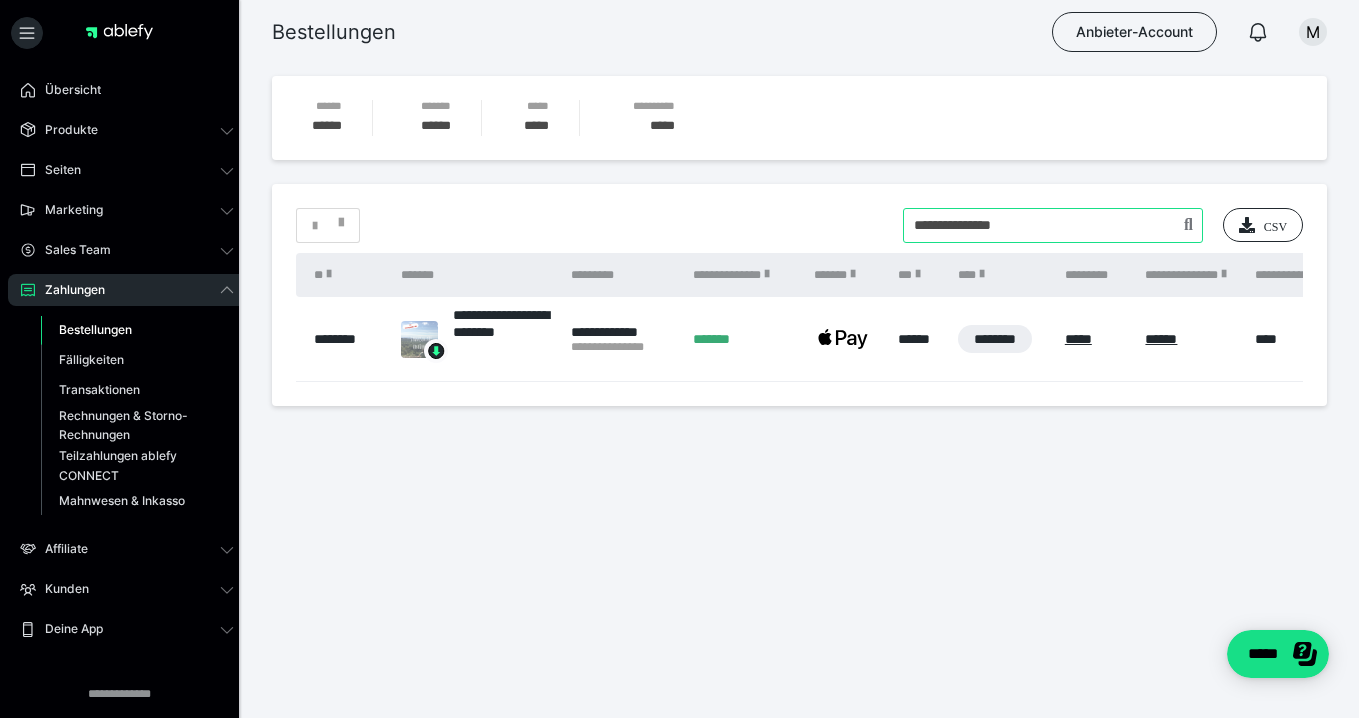 drag, startPoint x: 1076, startPoint y: 232, endPoint x: 867, endPoint y: 220, distance: 209.34421 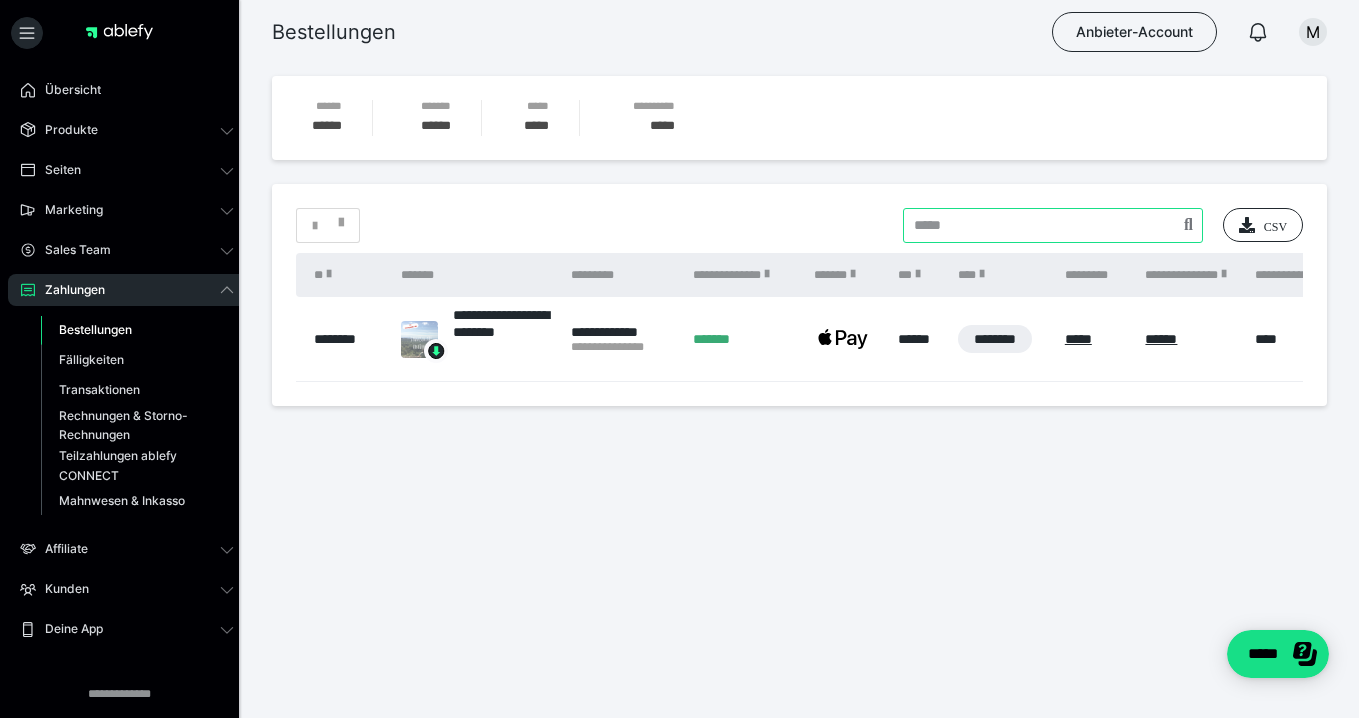 click at bounding box center [1053, 225] 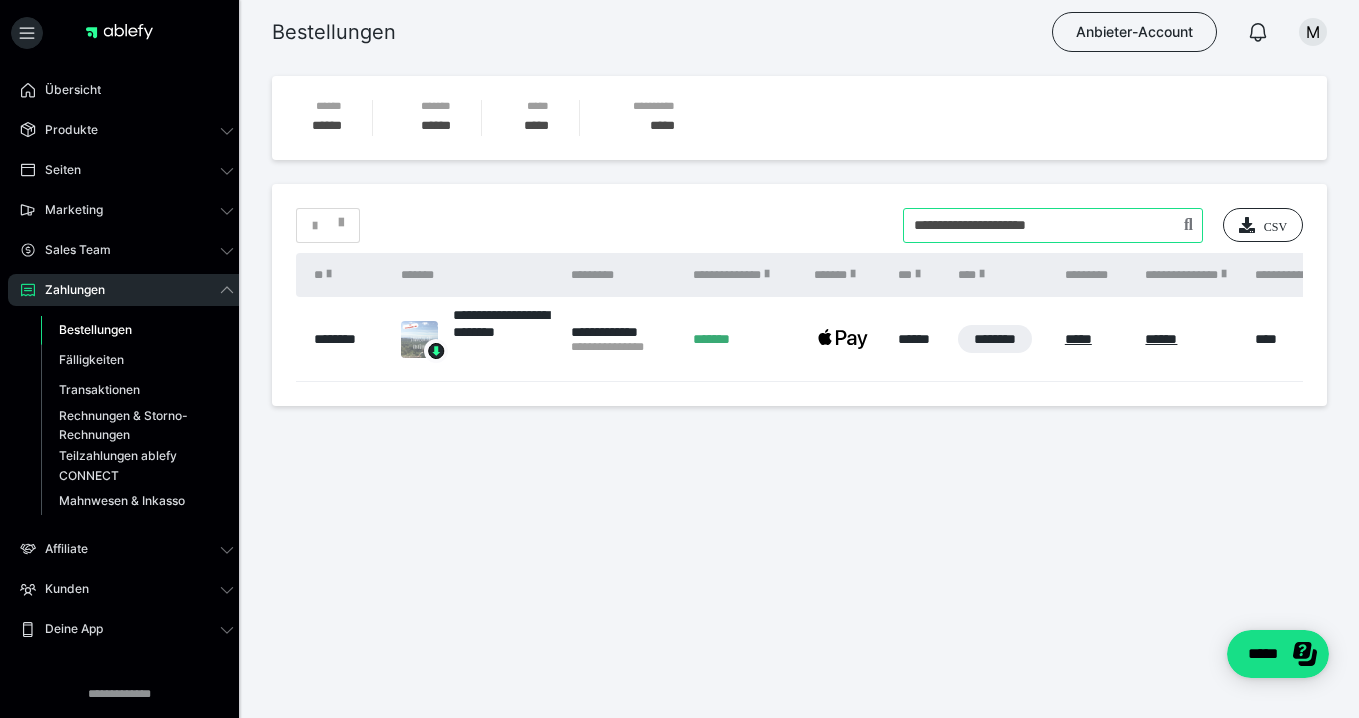 type on "**********" 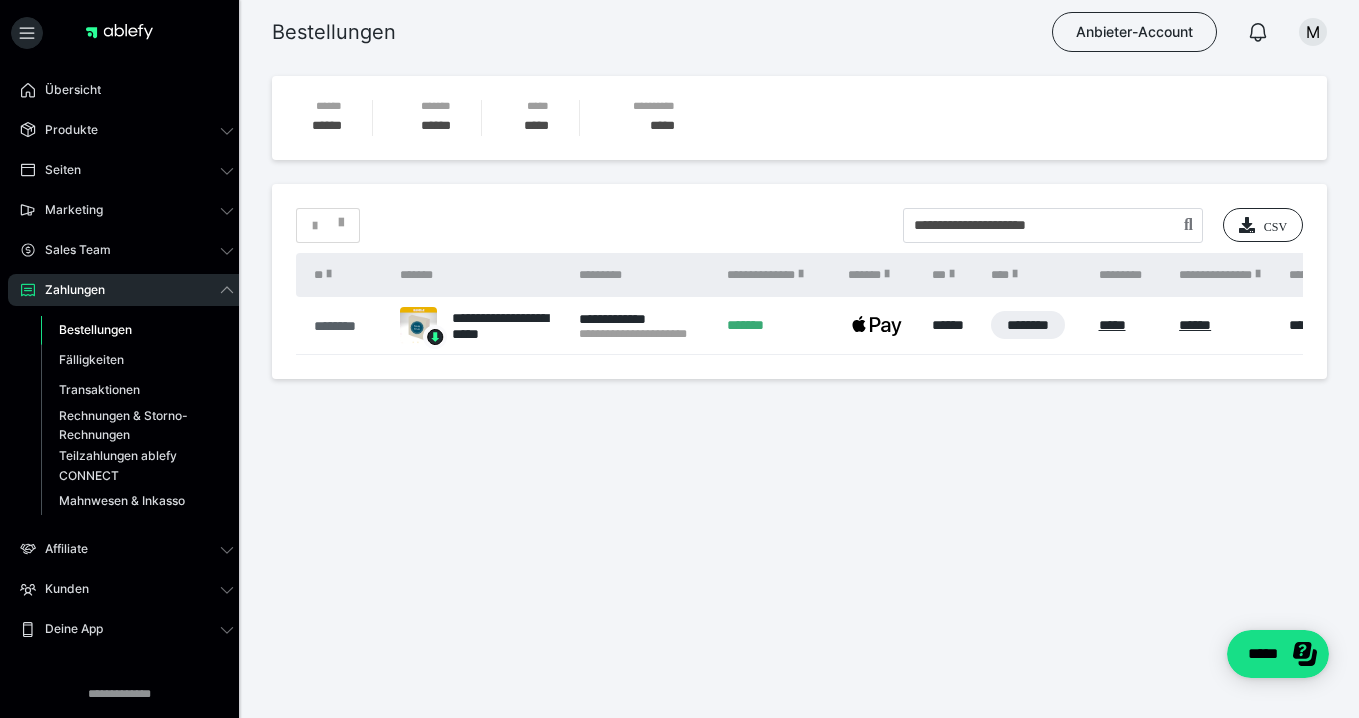 click on "********" at bounding box center (347, 326) 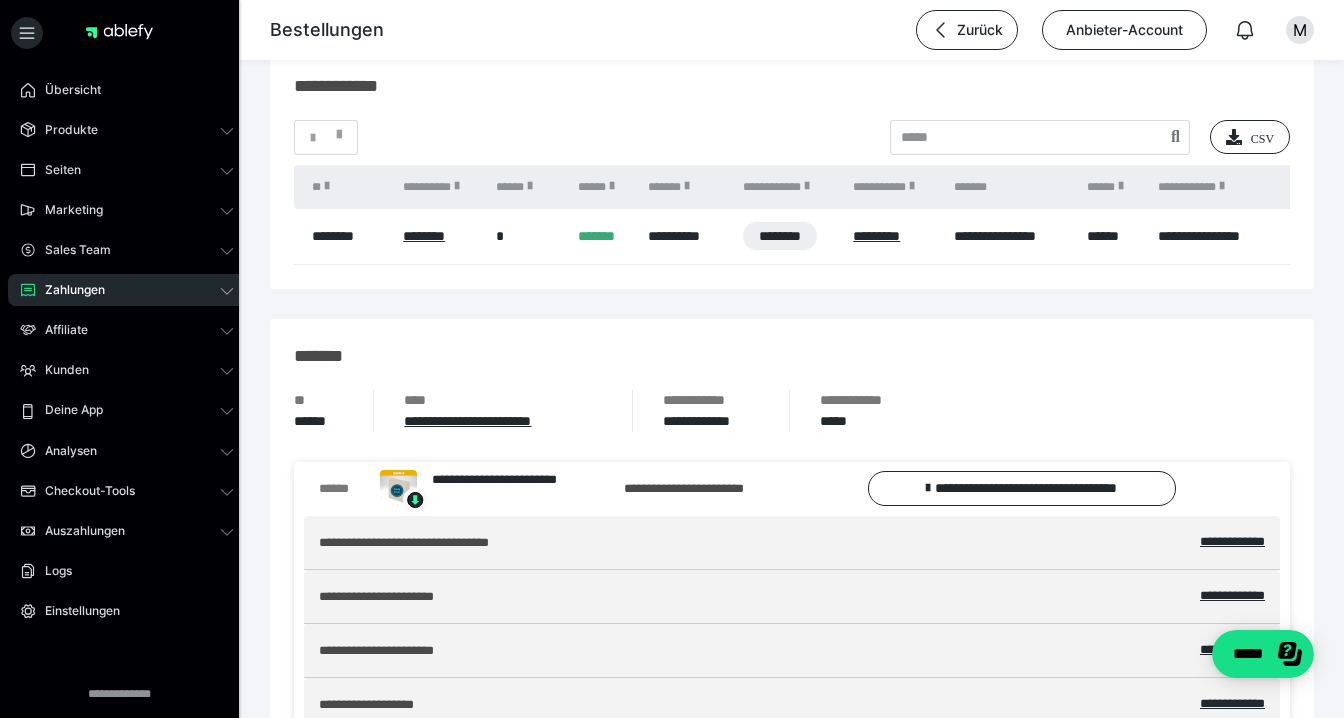 scroll, scrollTop: 1169, scrollLeft: 0, axis: vertical 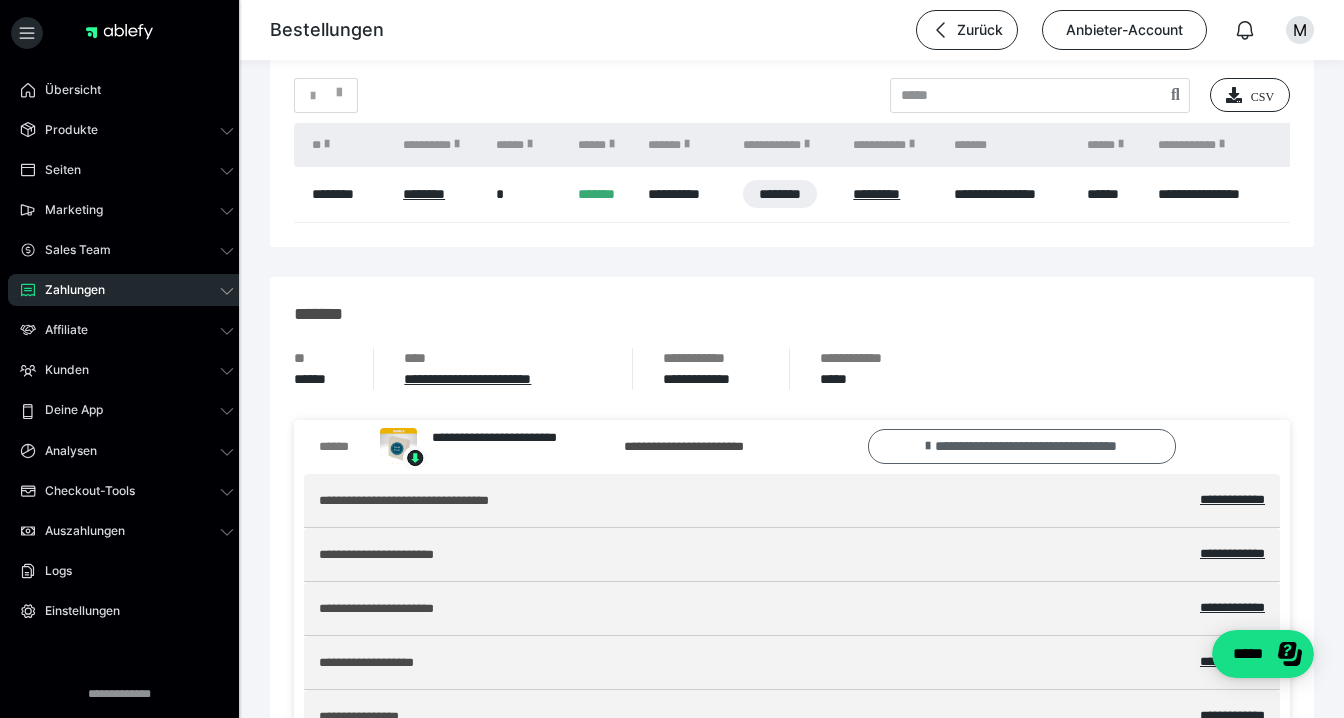 click on "**********" at bounding box center [1022, 446] 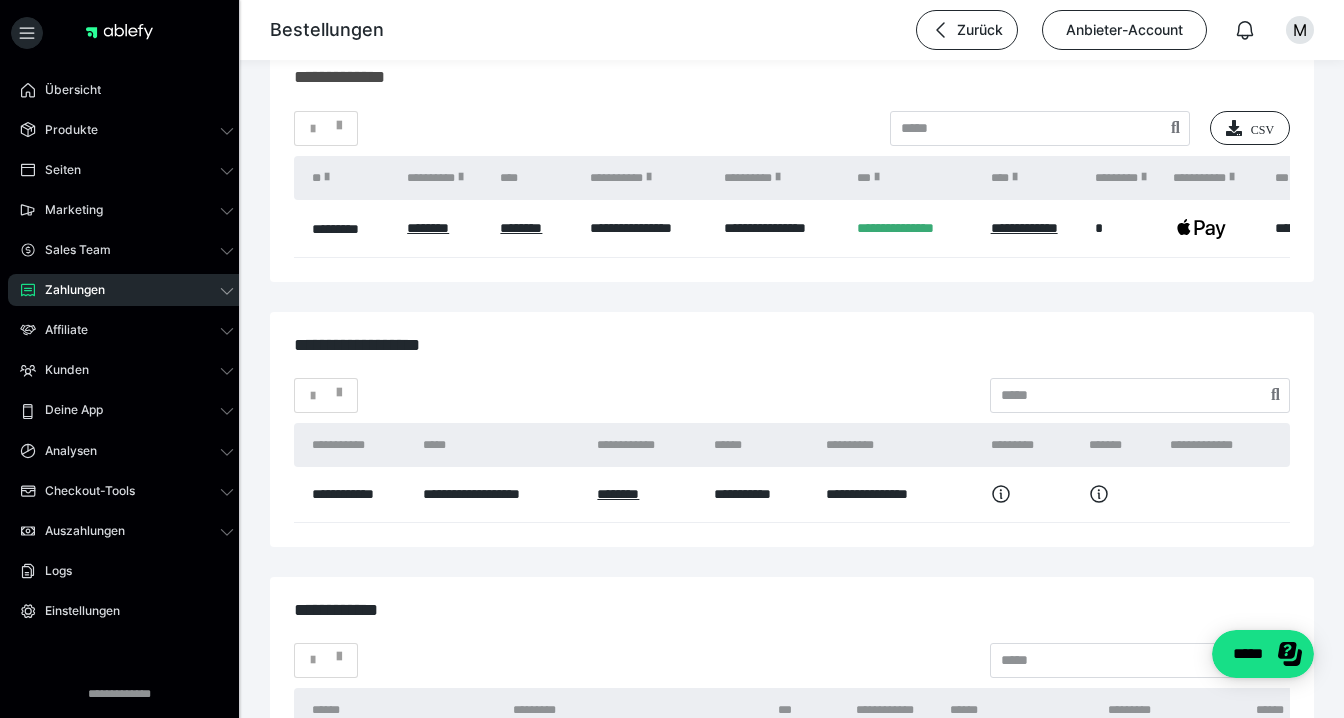 scroll, scrollTop: 3184, scrollLeft: 0, axis: vertical 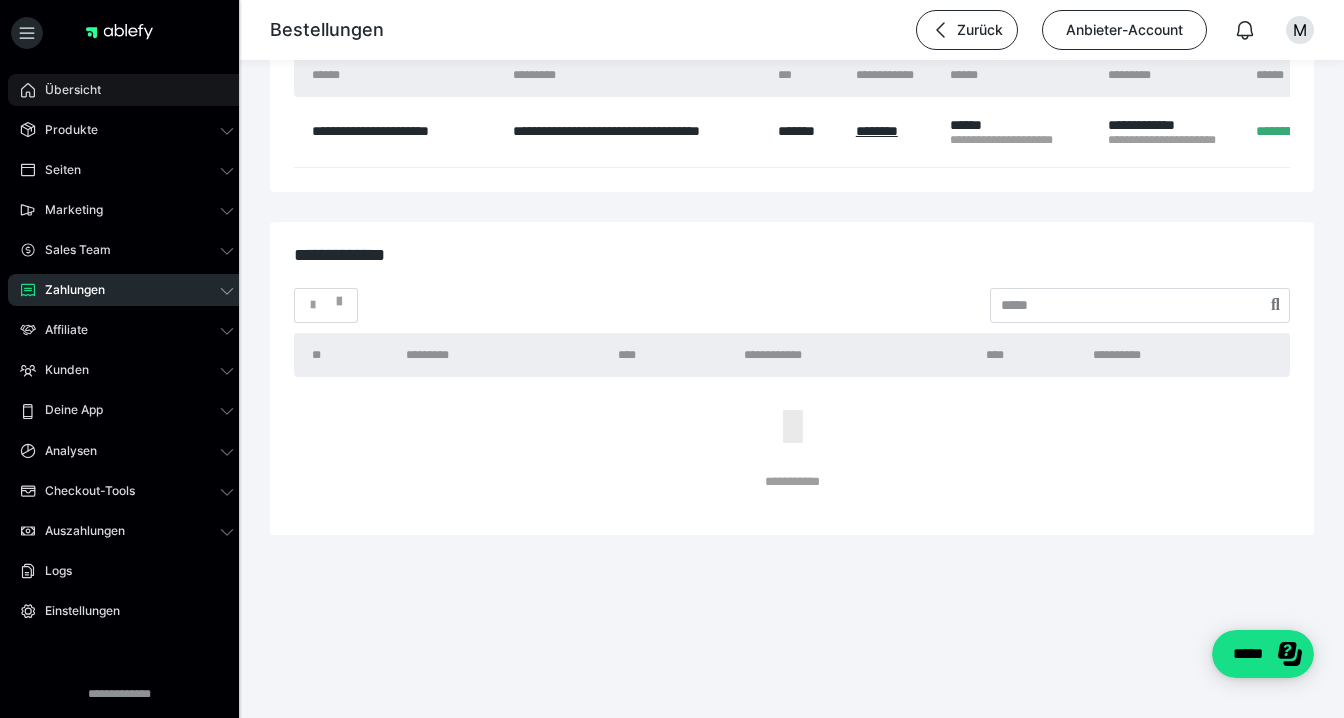 click on "Übersicht" at bounding box center (66, 90) 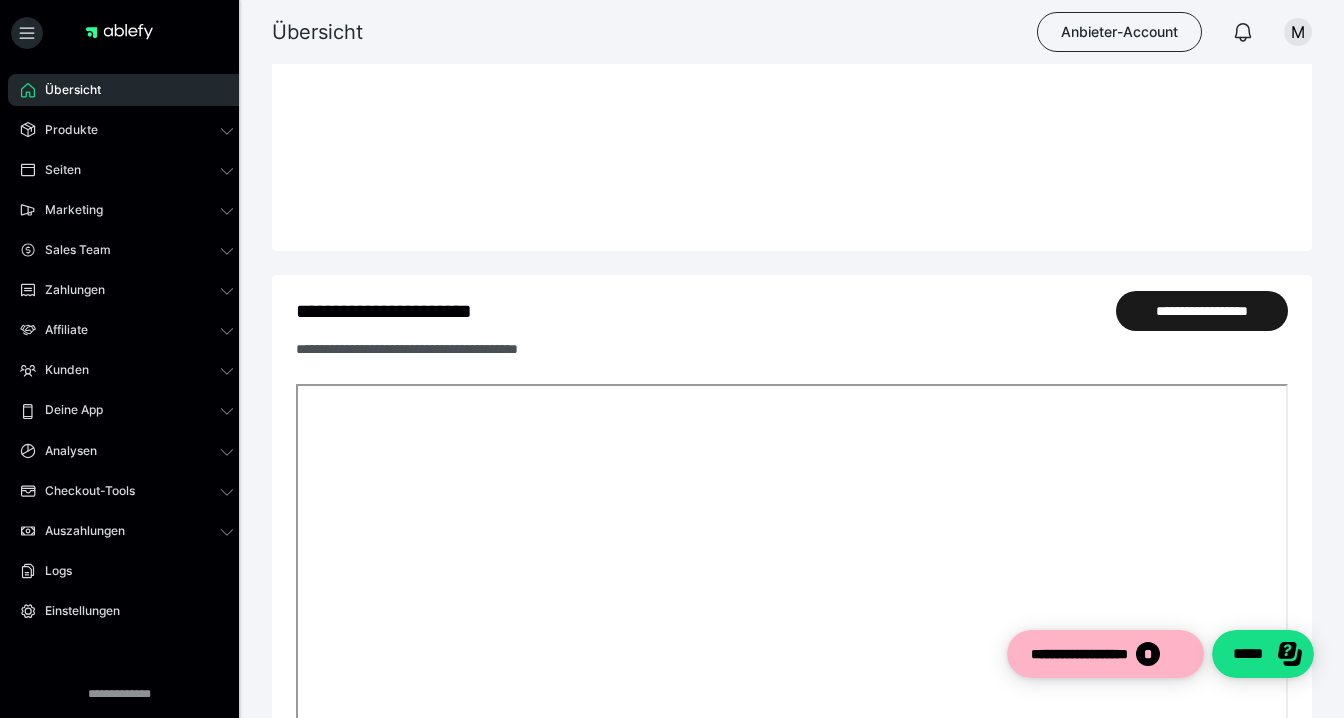 scroll, scrollTop: 0, scrollLeft: 0, axis: both 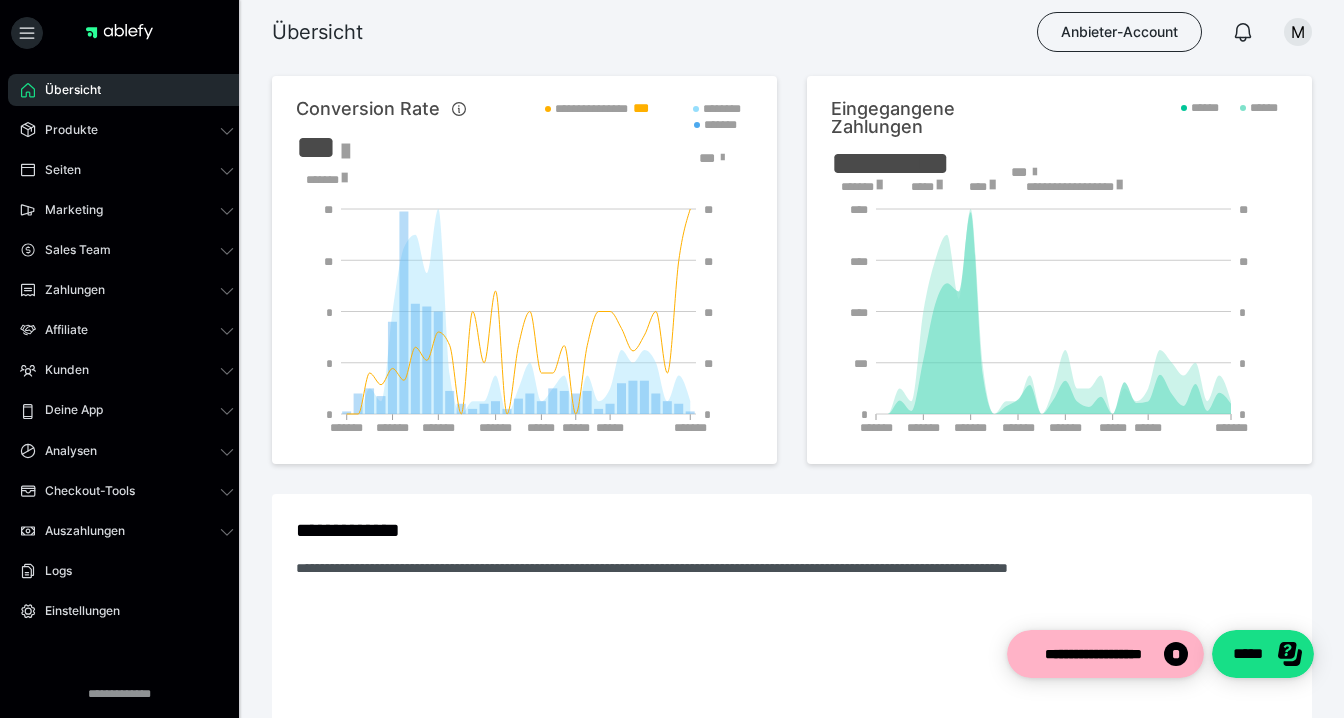 click on "******* ******* ******* ******* ******* ****** ****** ******* * *** **** **** **** * * * ** **" 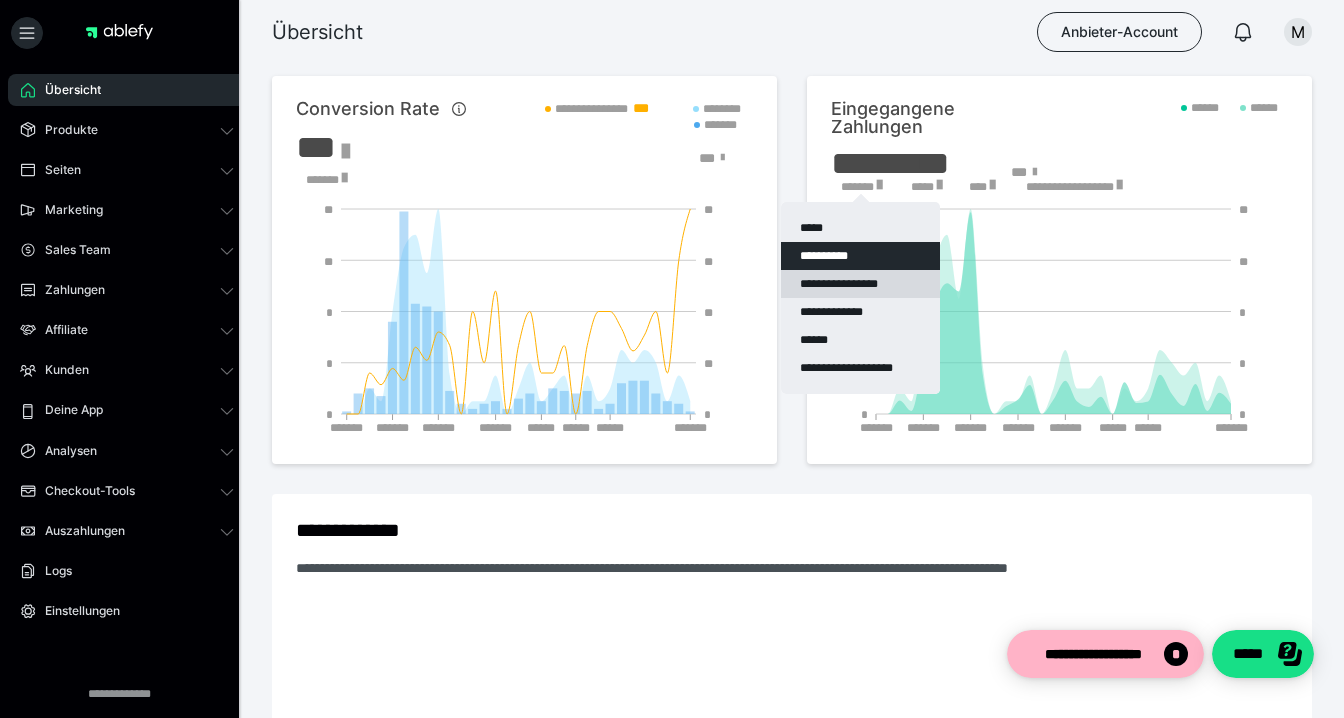 click on "**********" at bounding box center (860, 284) 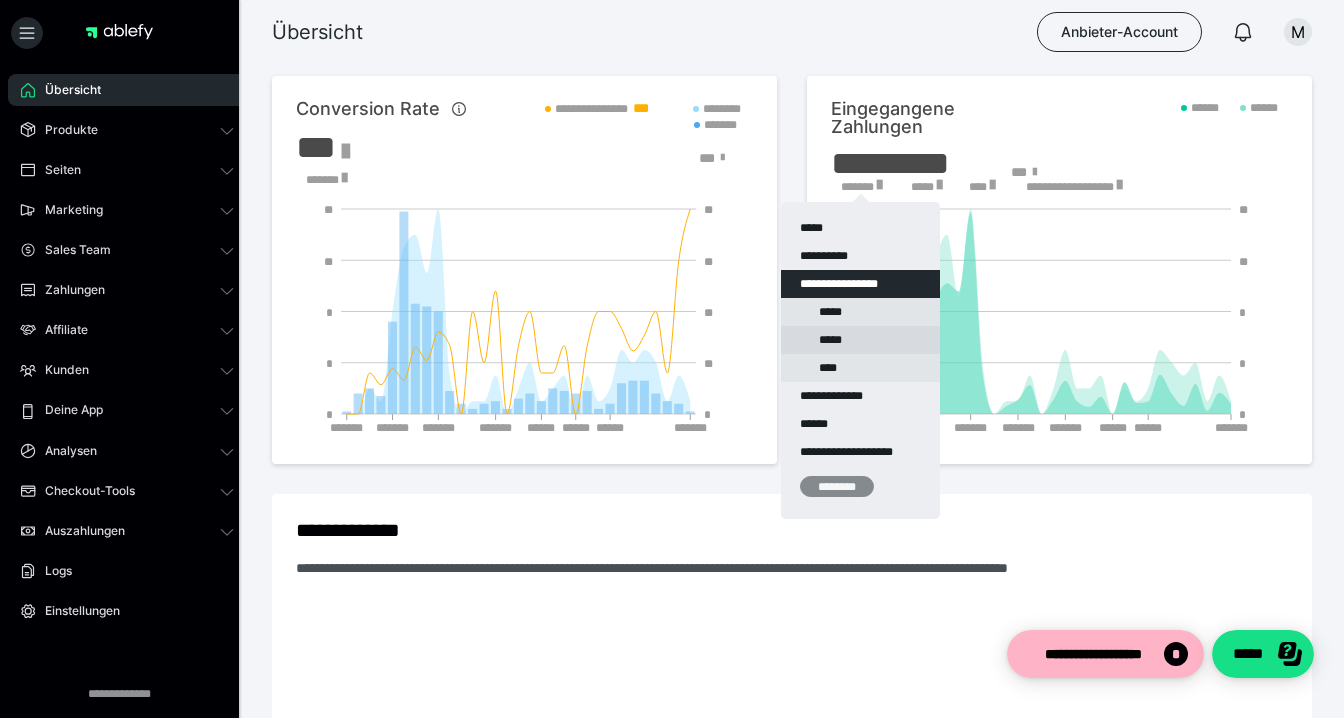 click on "*****" at bounding box center (860, 340) 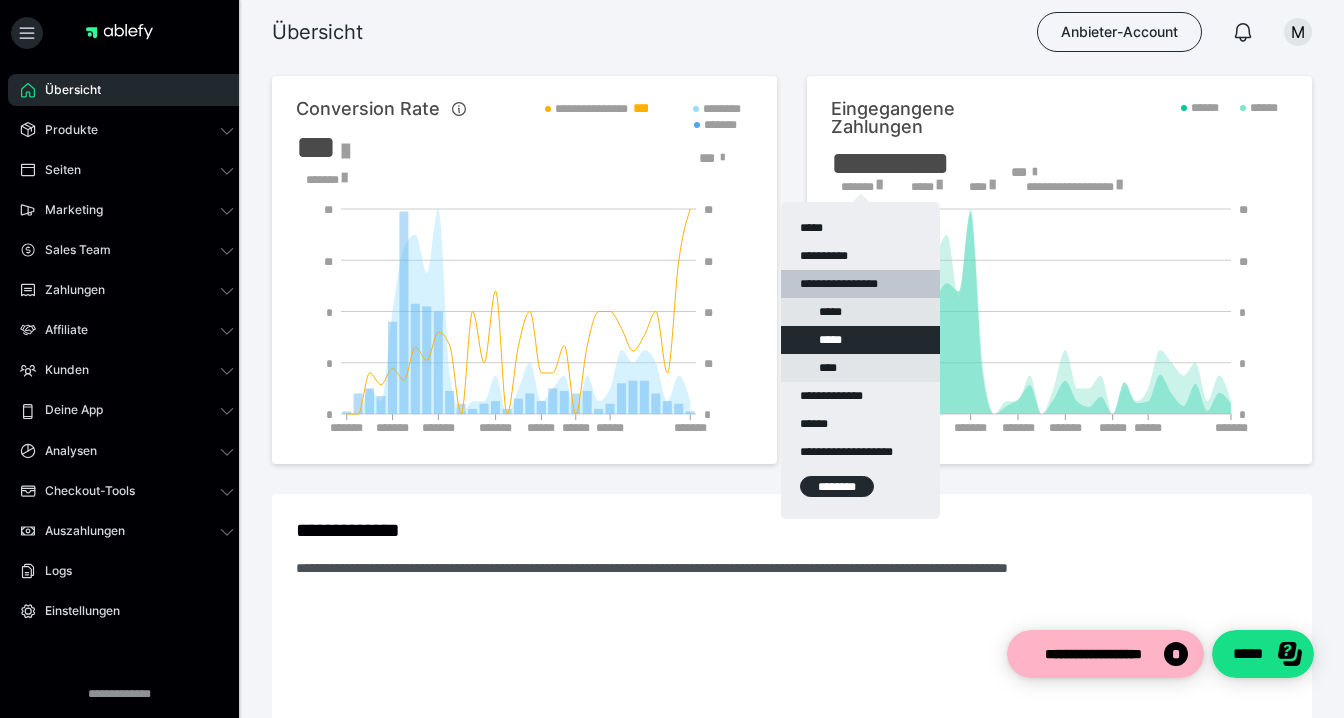 click on "********" at bounding box center [837, 486] 